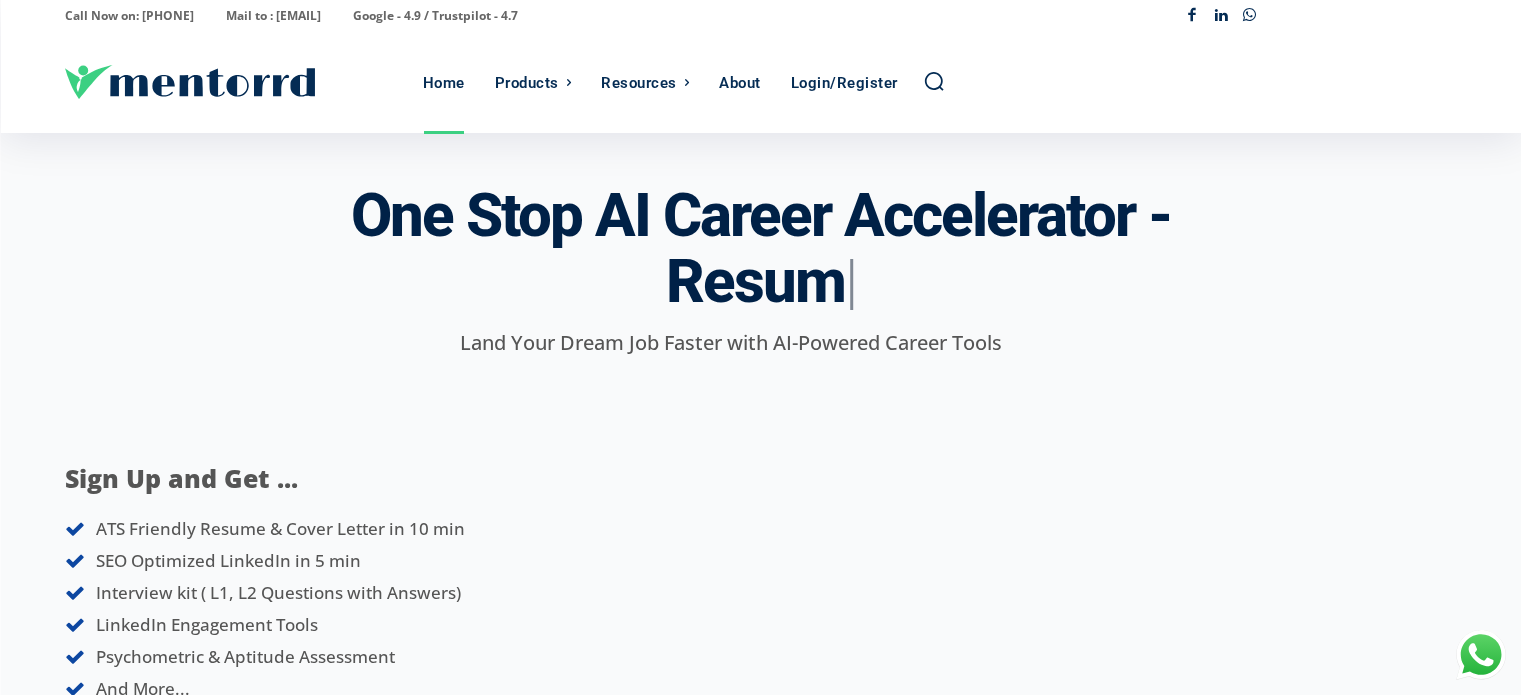scroll, scrollTop: 0, scrollLeft: 0, axis: both 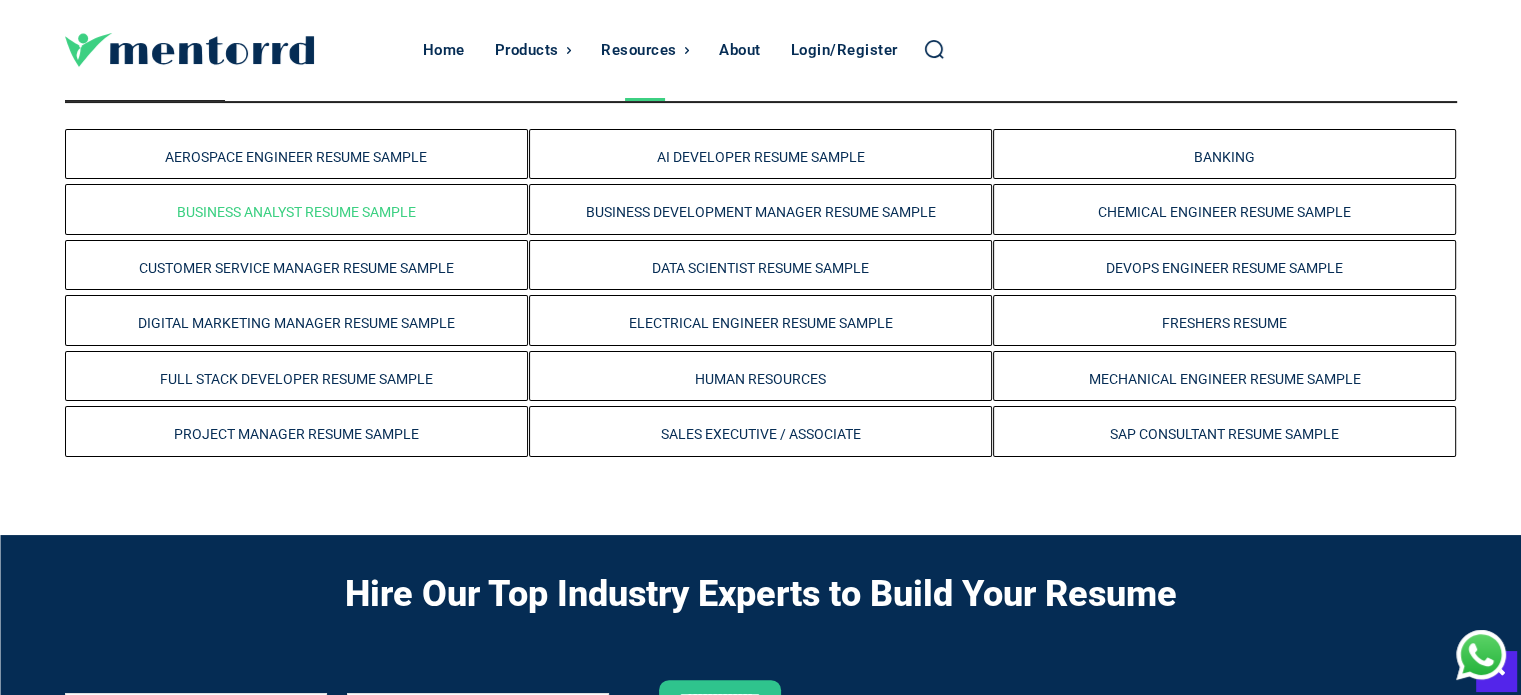 click on "Business Analyst Resume Sample" at bounding box center (296, 212) 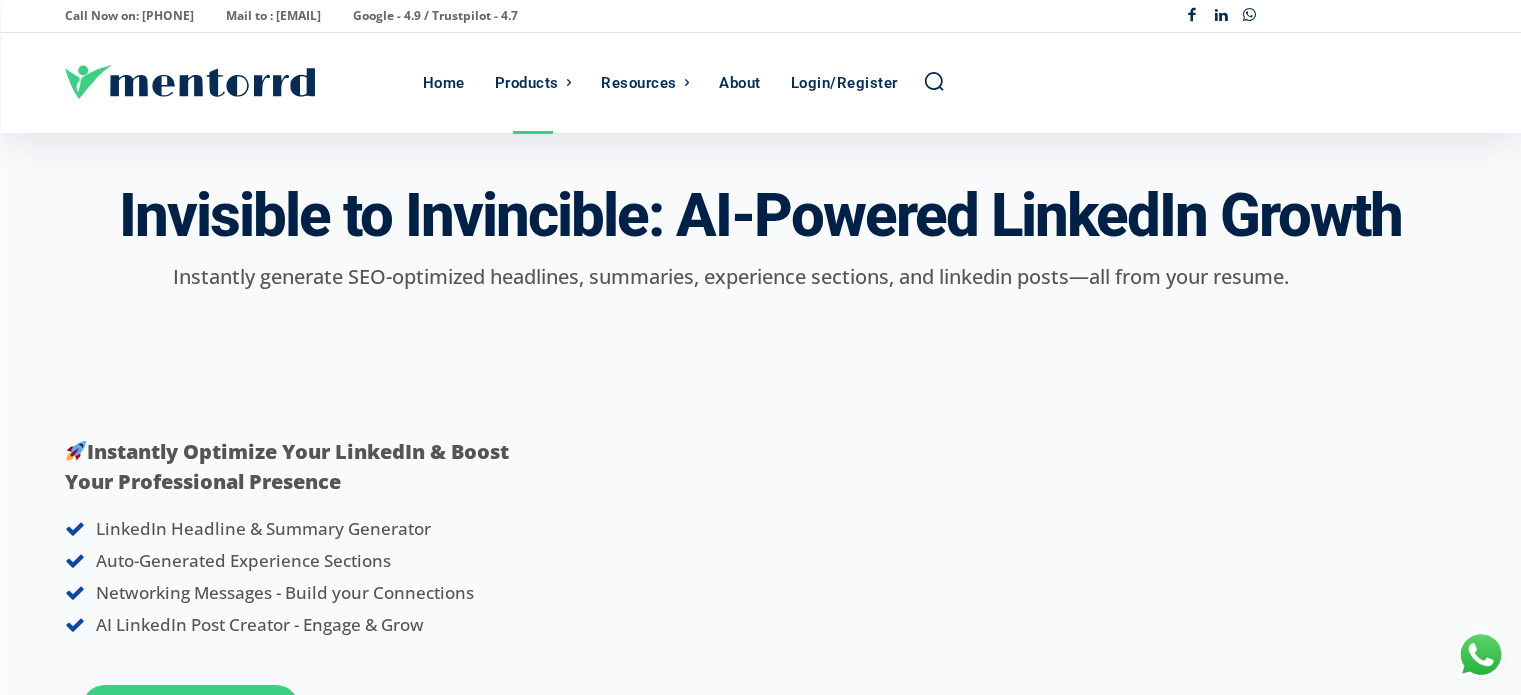 scroll, scrollTop: 0, scrollLeft: 0, axis: both 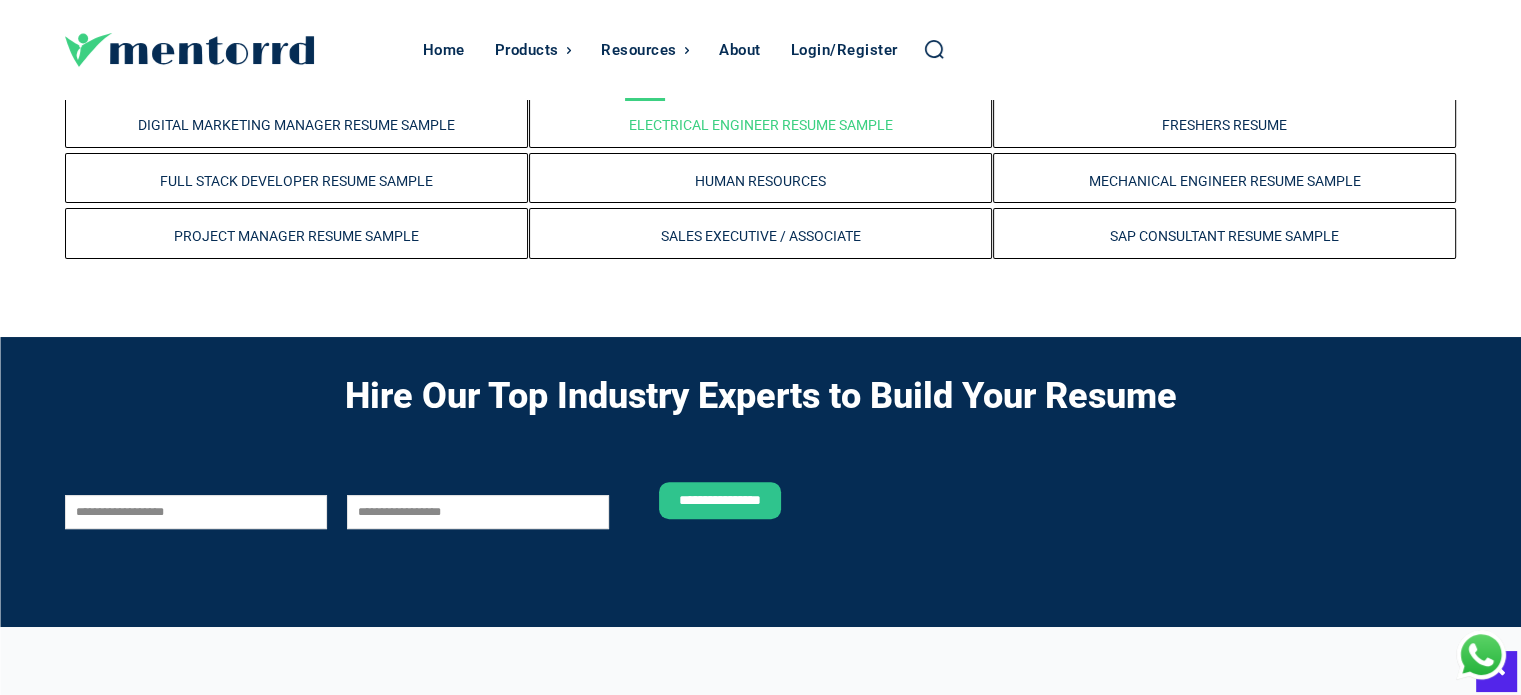 click on "Electrical Engineer Resume Sample" at bounding box center [760, 125] 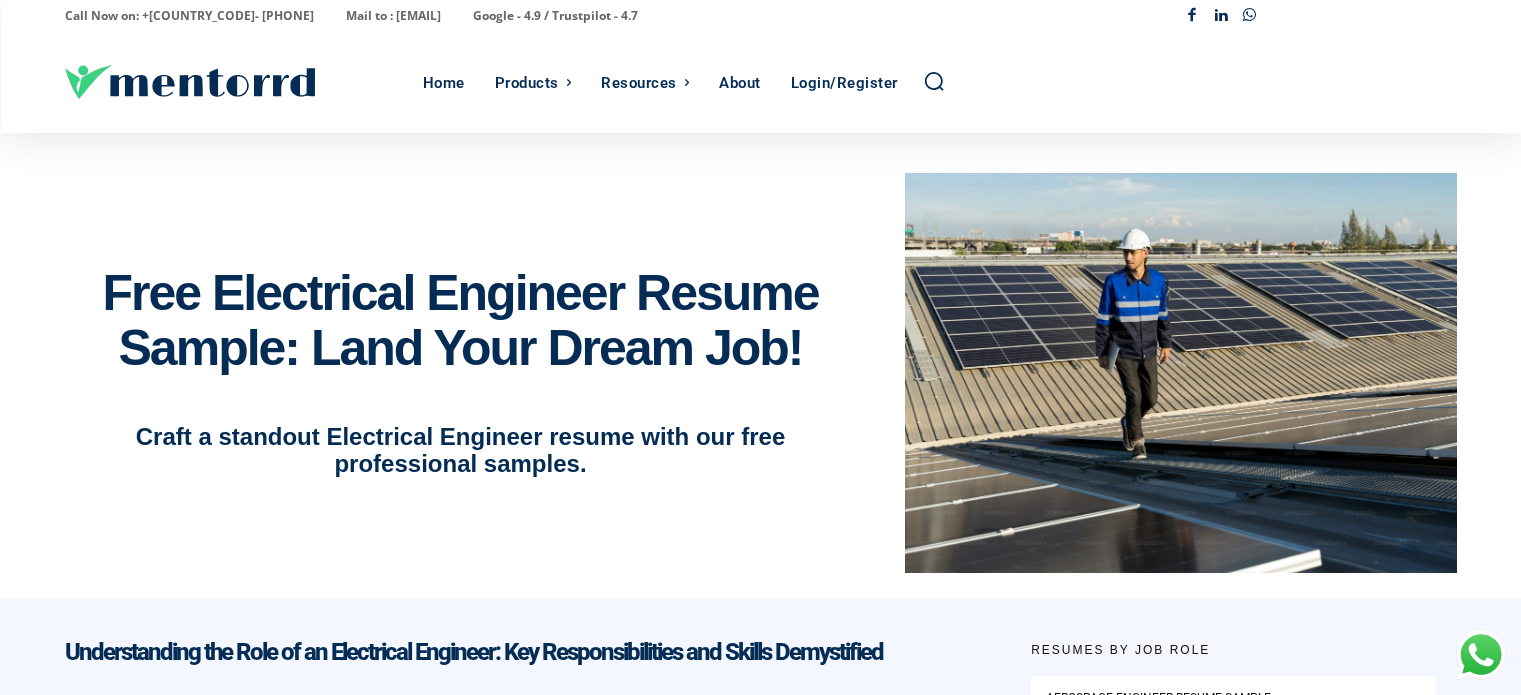 scroll, scrollTop: 0, scrollLeft: 0, axis: both 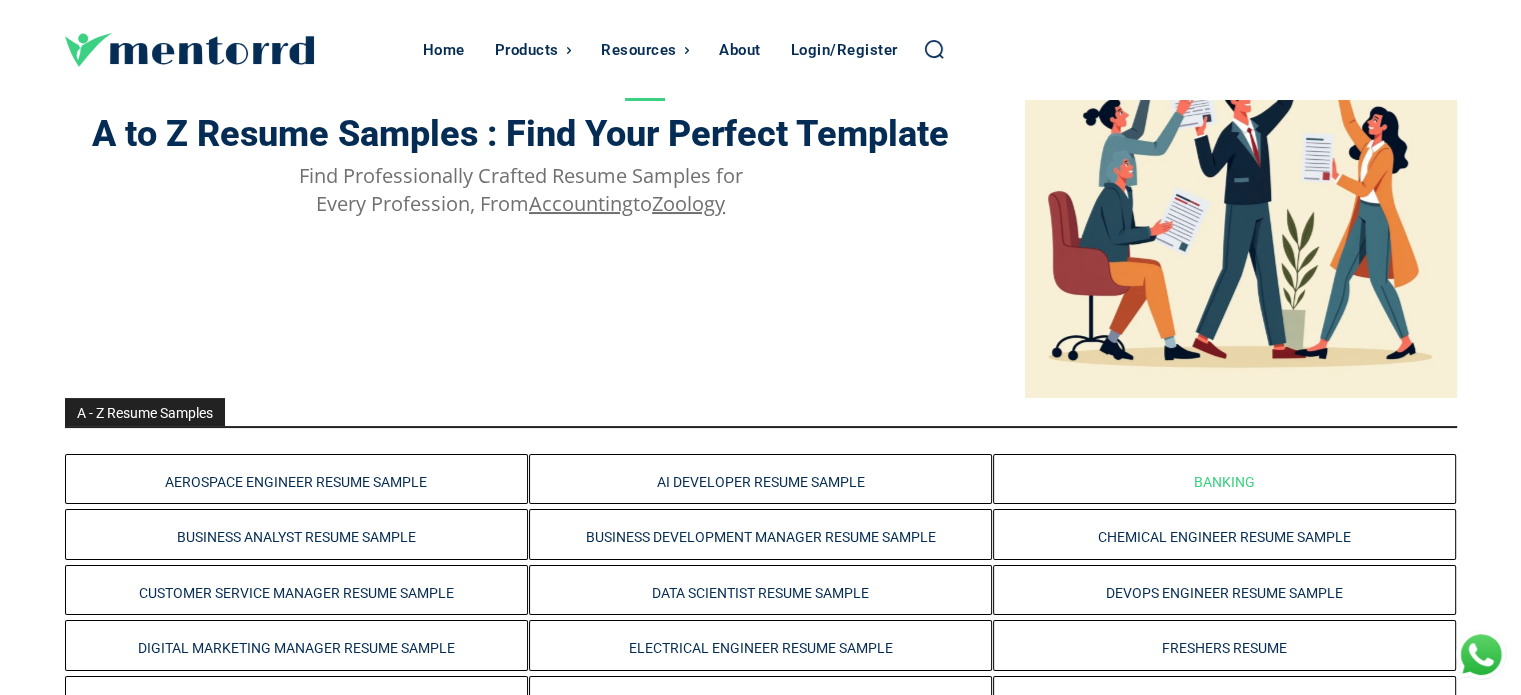 click on "Banking" at bounding box center (1224, 482) 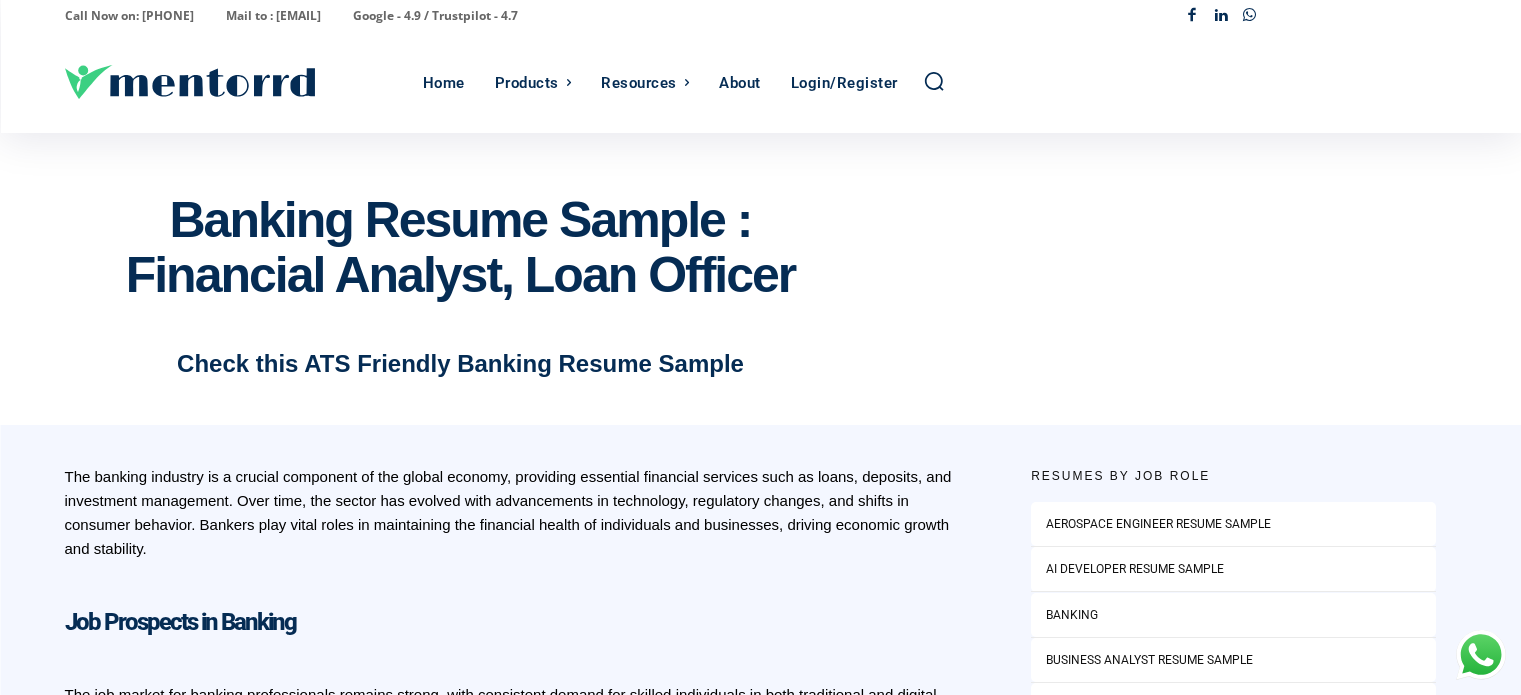 scroll, scrollTop: 0, scrollLeft: 0, axis: both 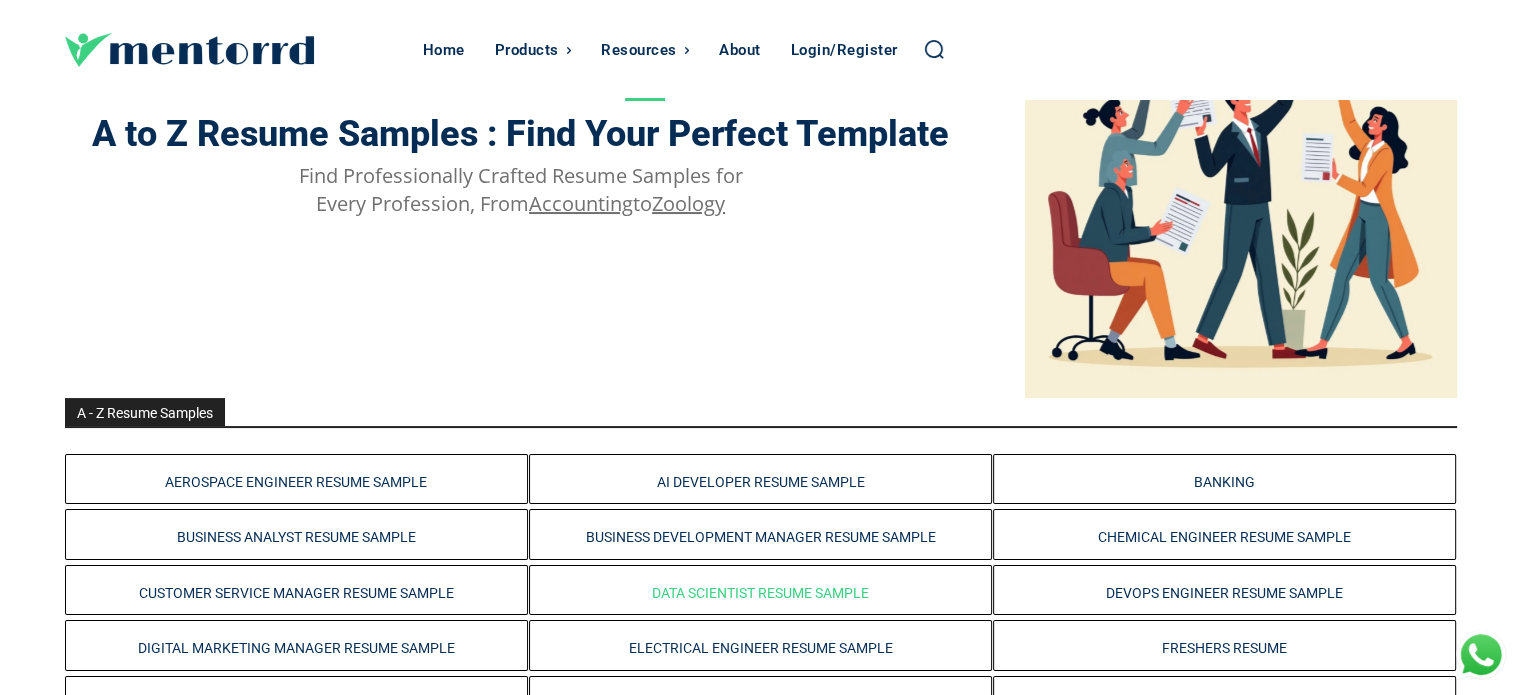 click on "Data Scientist Resume Sample" at bounding box center (760, 593) 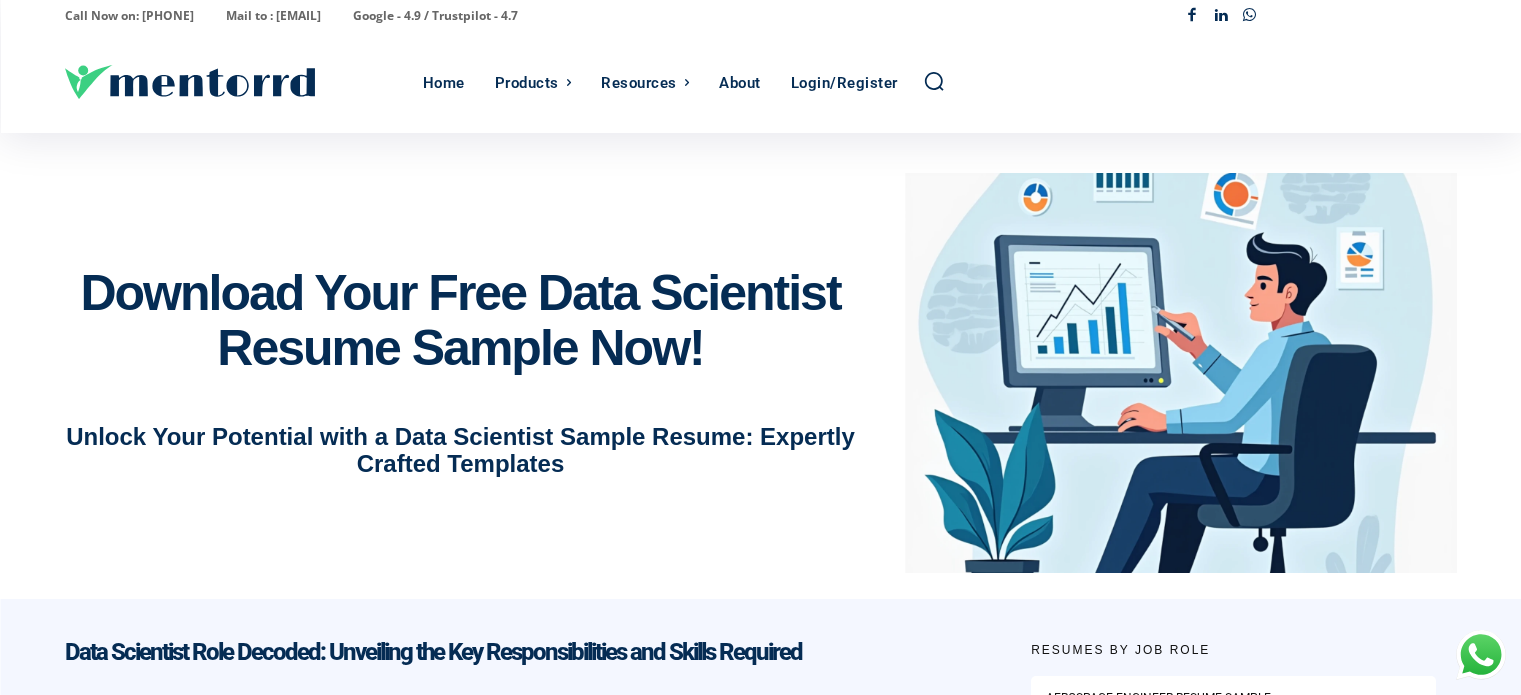 scroll, scrollTop: 0, scrollLeft: 0, axis: both 